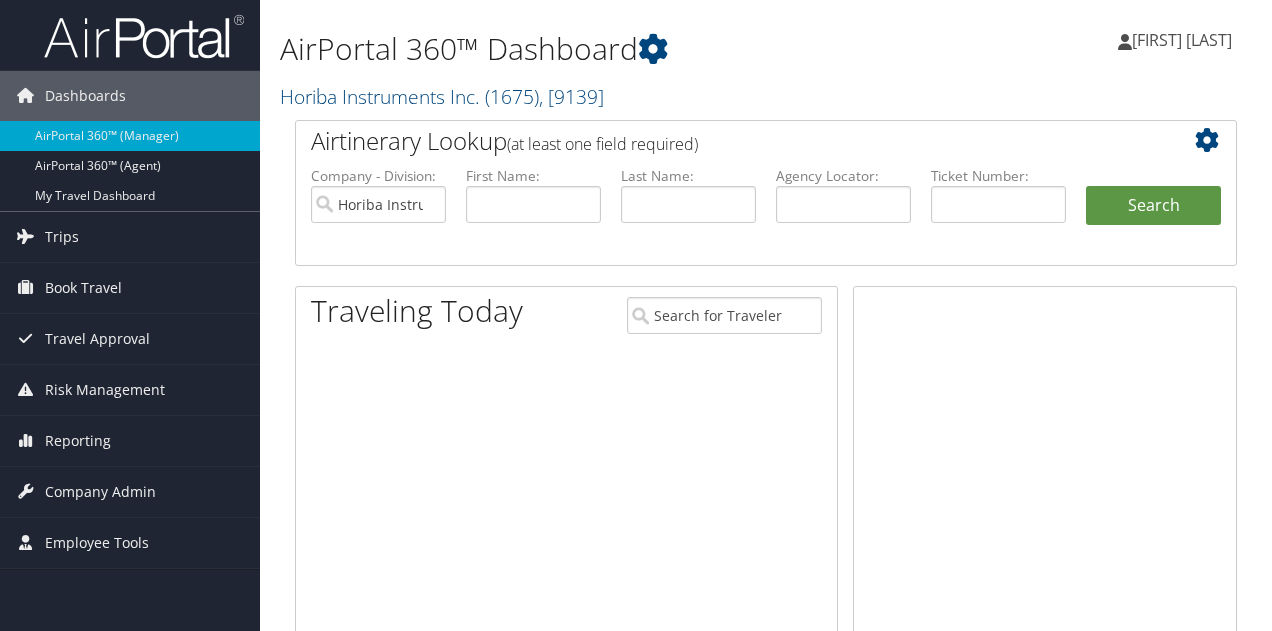 scroll, scrollTop: 0, scrollLeft: 0, axis: both 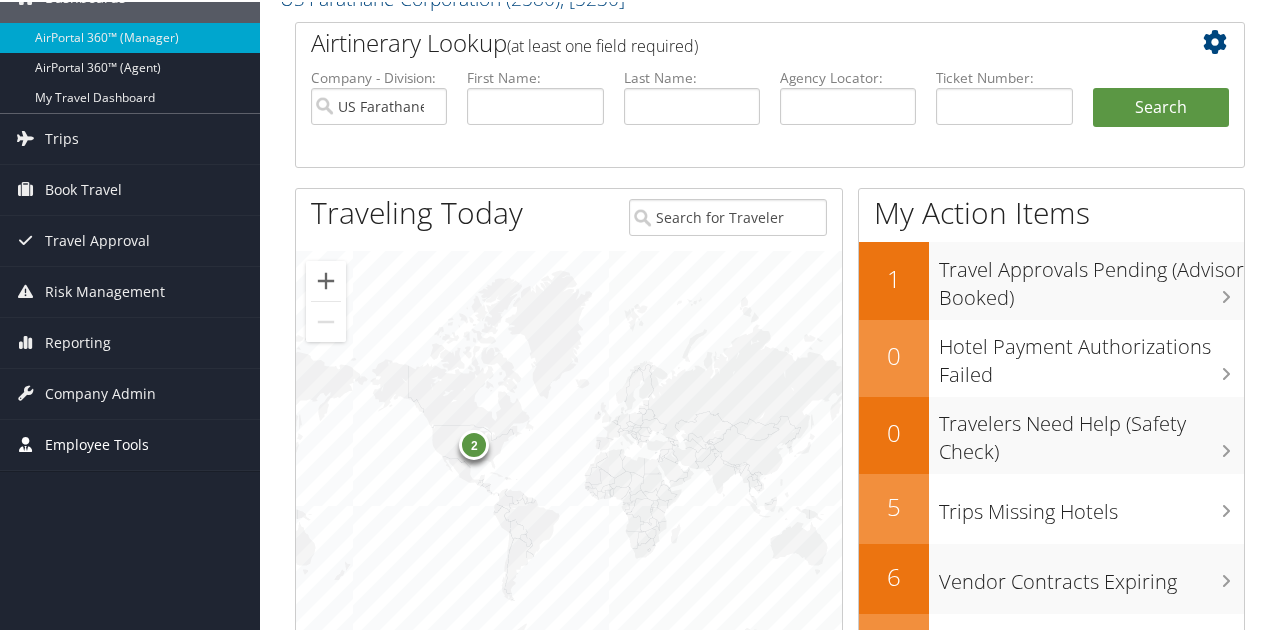 click on "Employee Tools" at bounding box center [97, 443] 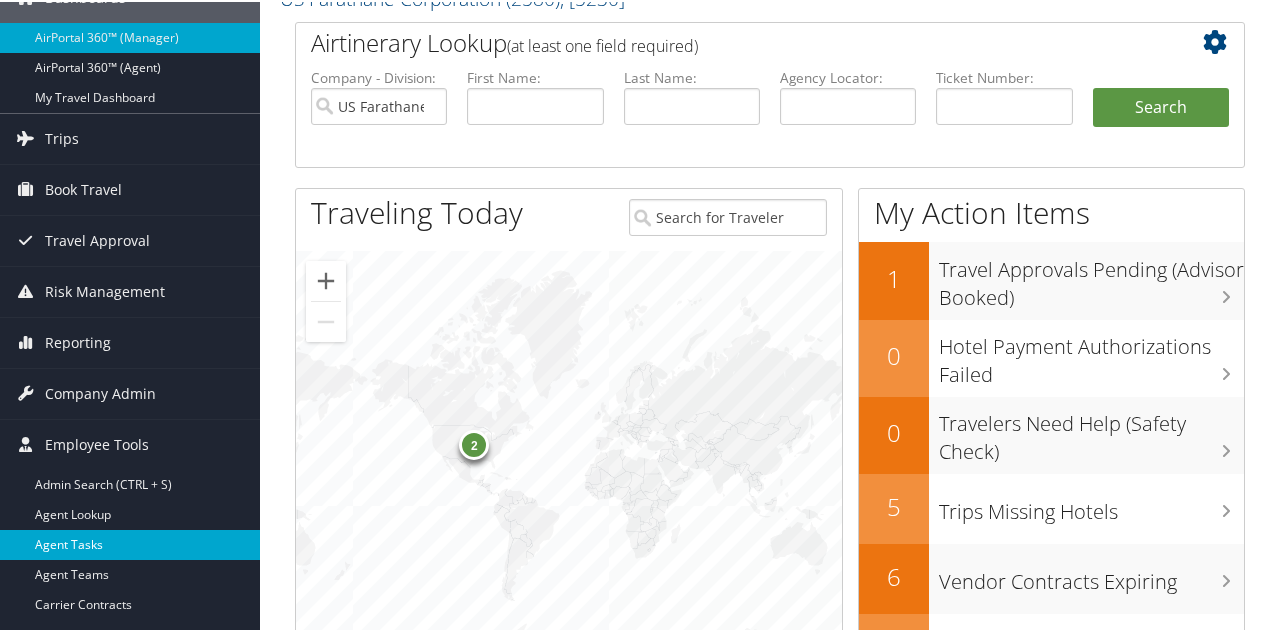 click on "Agent Tasks" at bounding box center [130, 543] 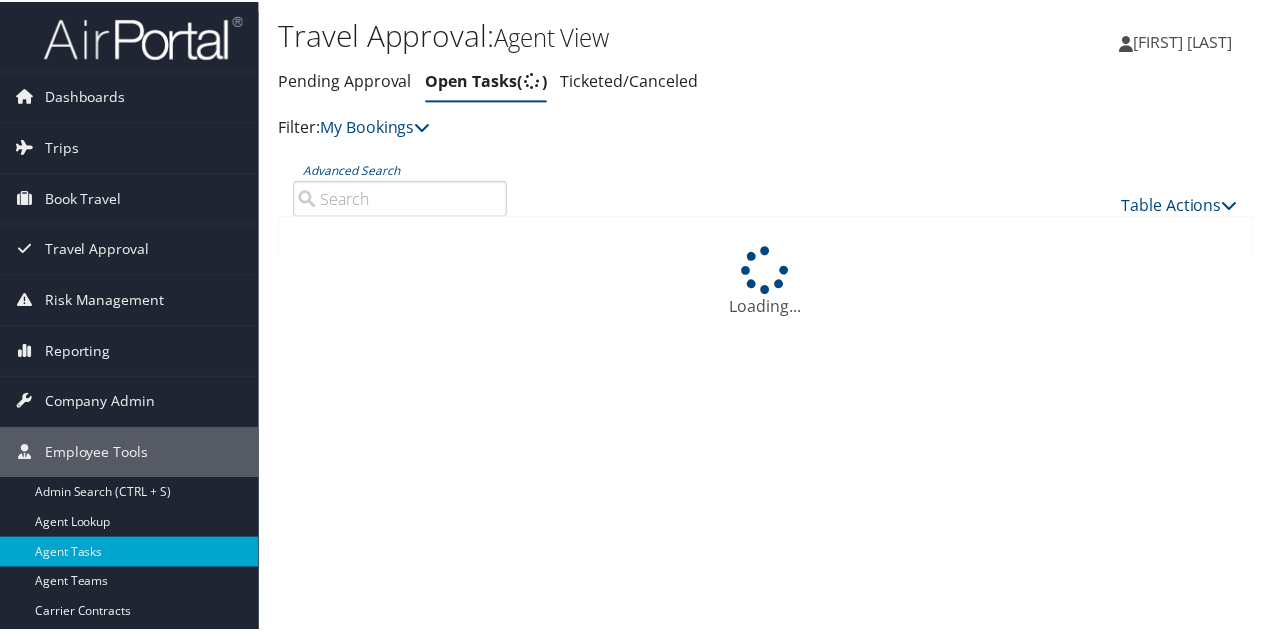 scroll, scrollTop: 0, scrollLeft: 0, axis: both 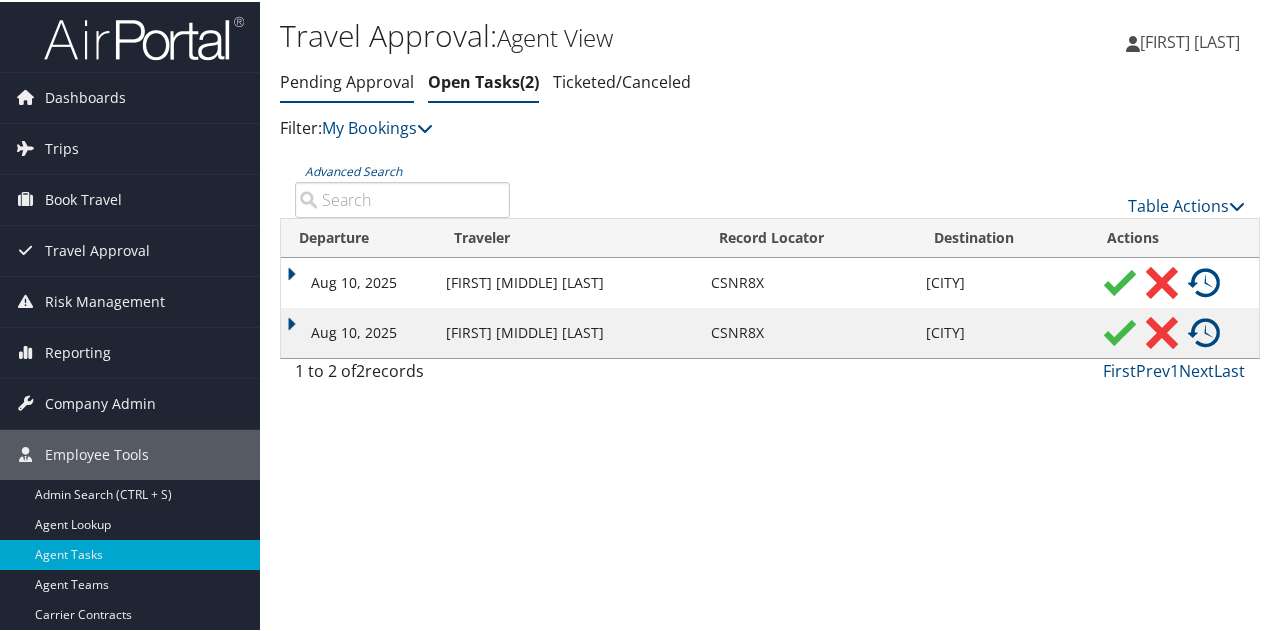 click on "Pending Approval" at bounding box center [347, 80] 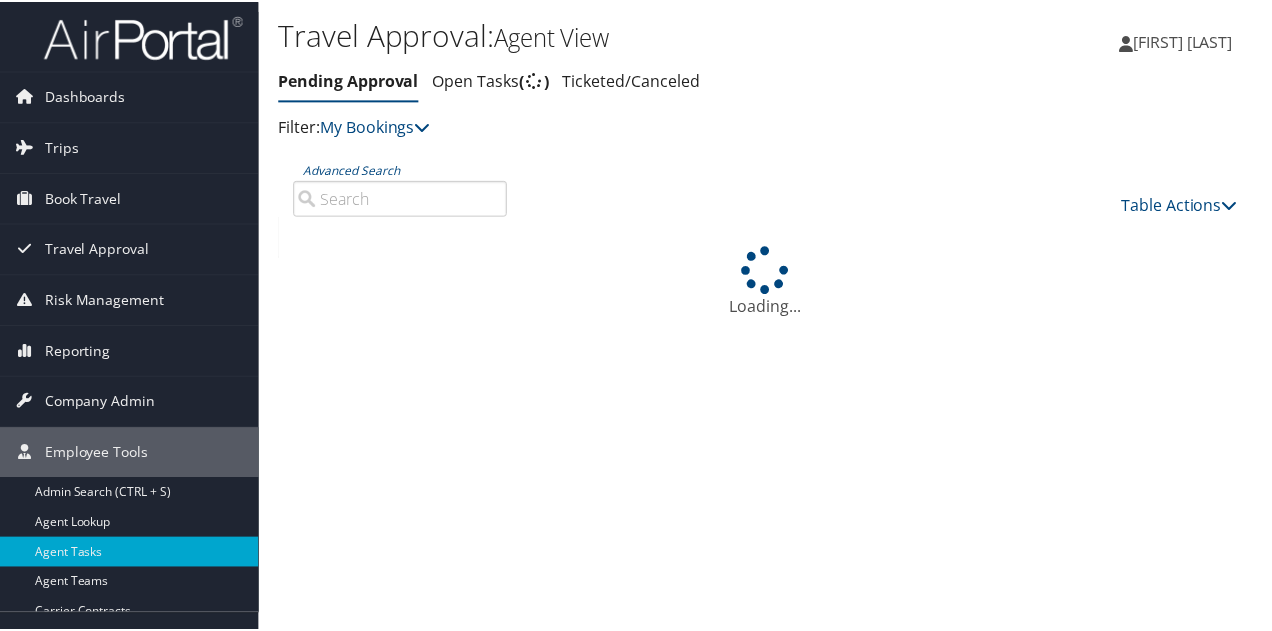 scroll, scrollTop: 0, scrollLeft: 0, axis: both 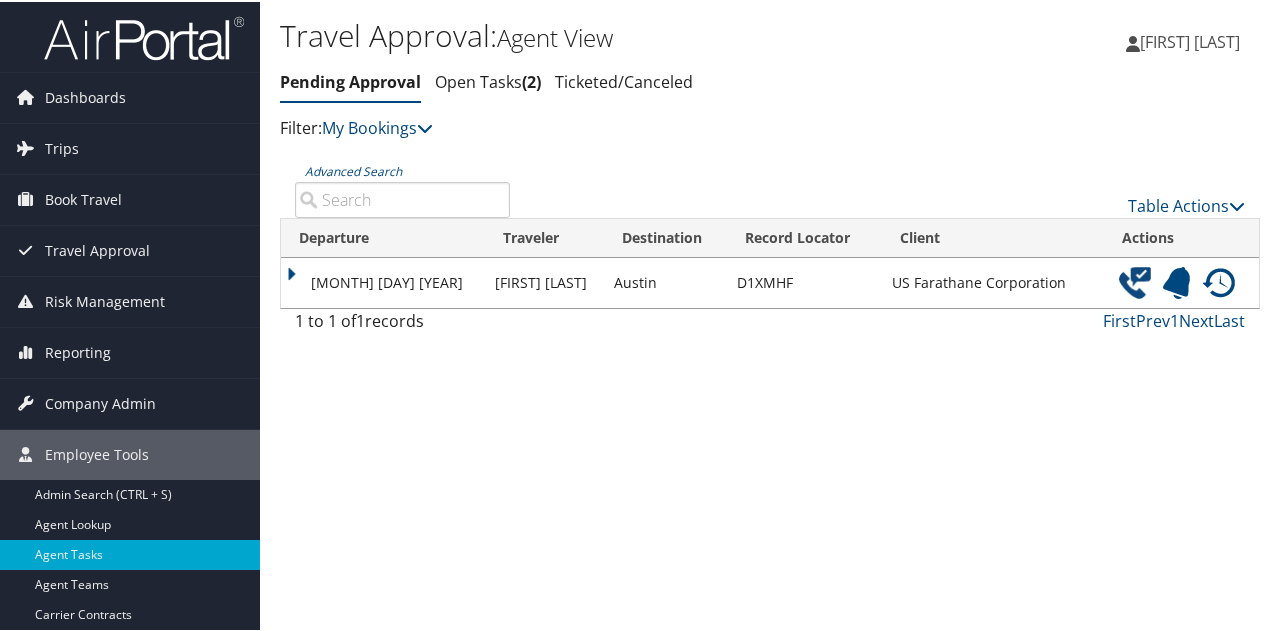 click at bounding box center (1135, 281) 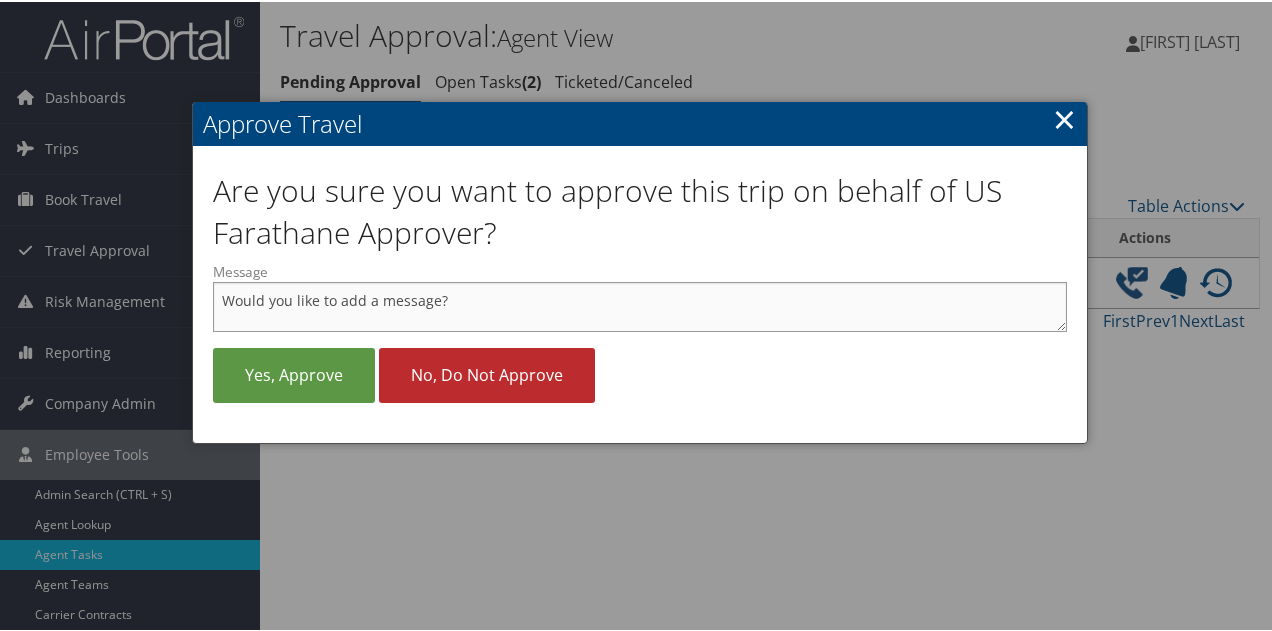 click on "Message" at bounding box center (640, 305) 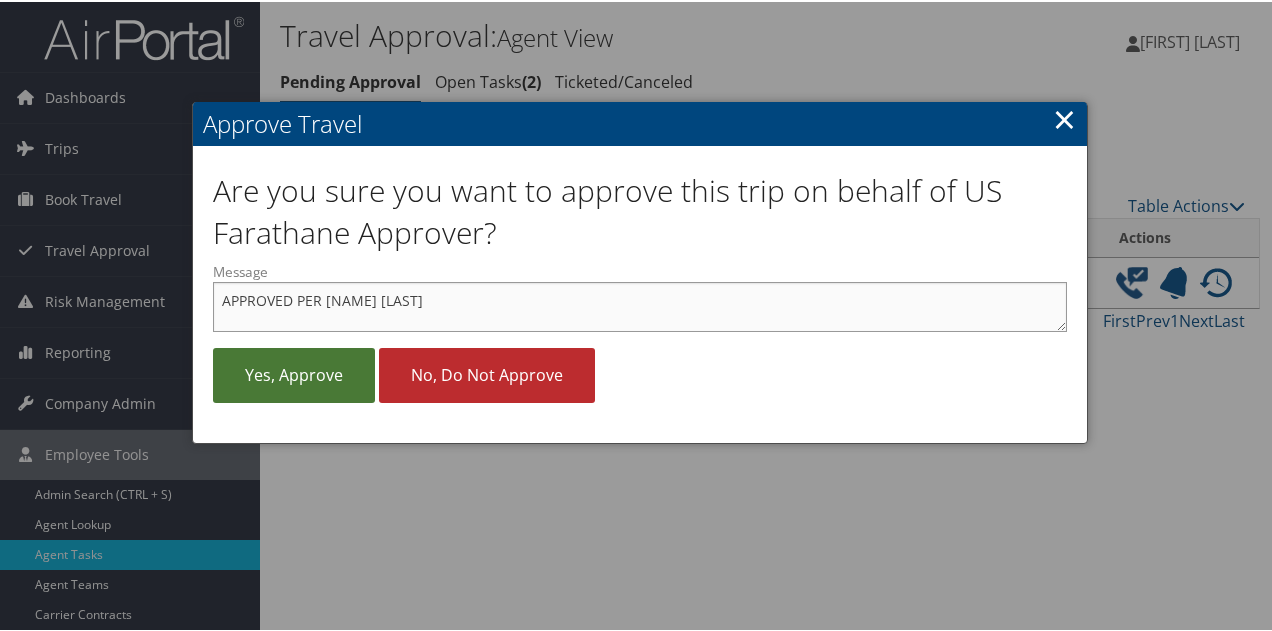 type on "APPROVED PER [NAME] [LAST]" 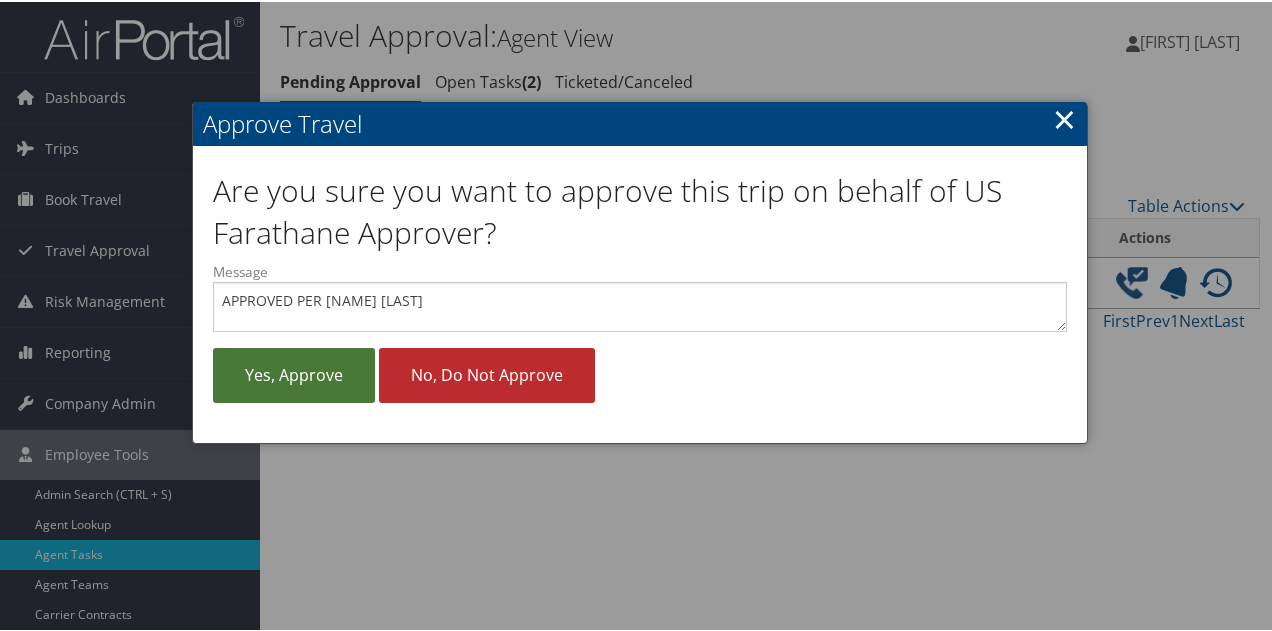 click on "Yes, approve" at bounding box center [294, 373] 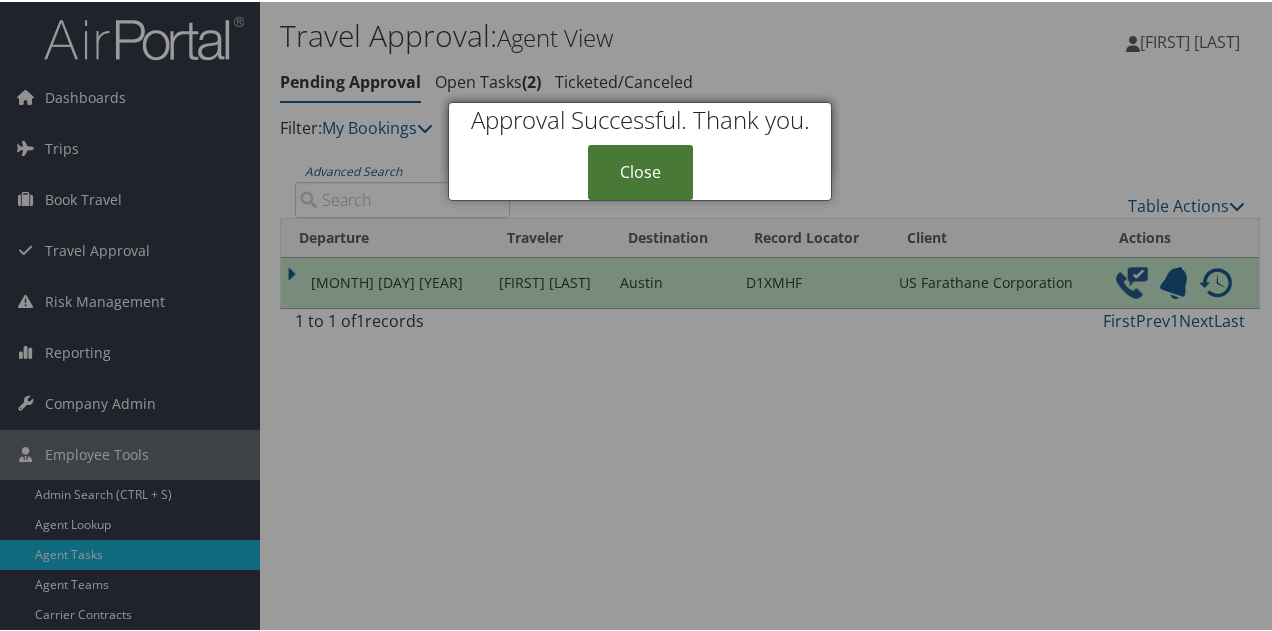 click on "Close" at bounding box center [640, 170] 